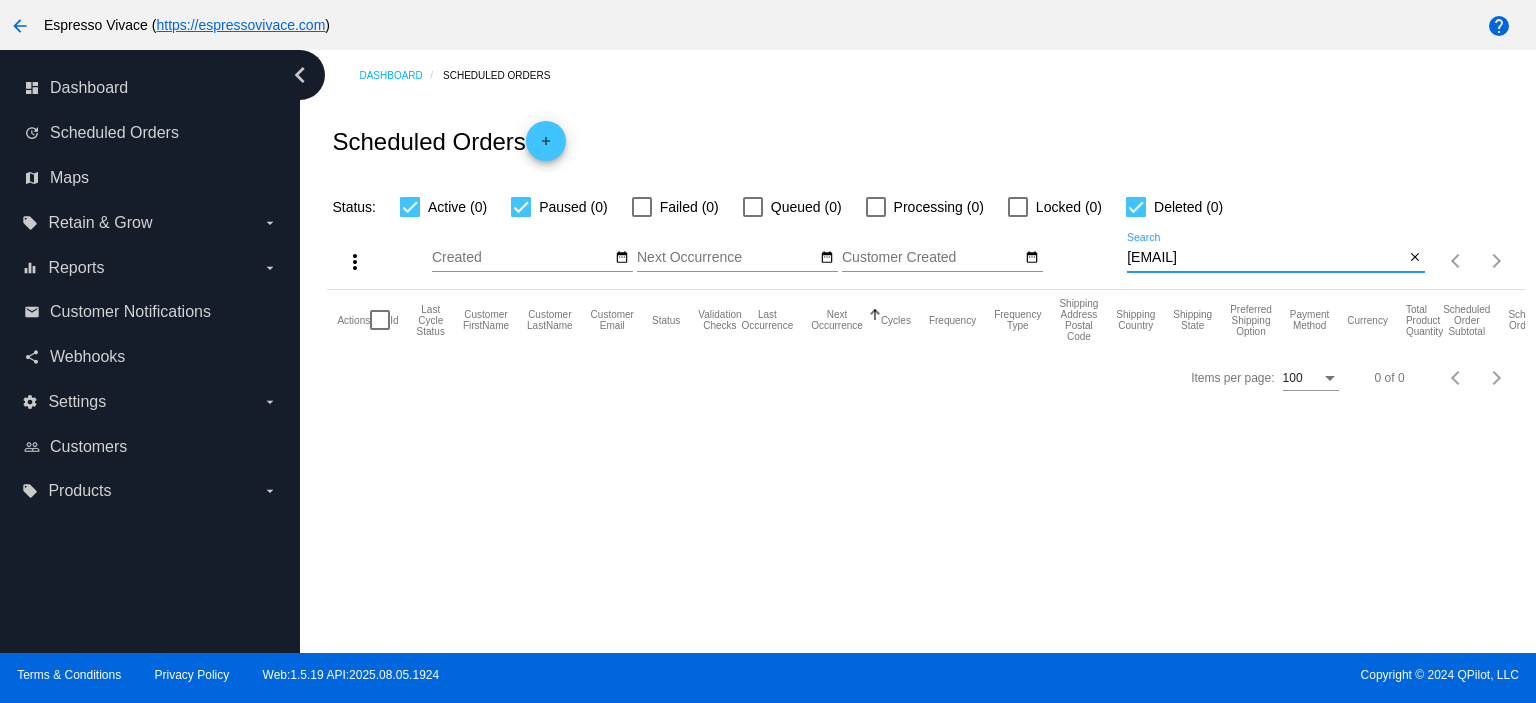 scroll, scrollTop: 0, scrollLeft: 0, axis: both 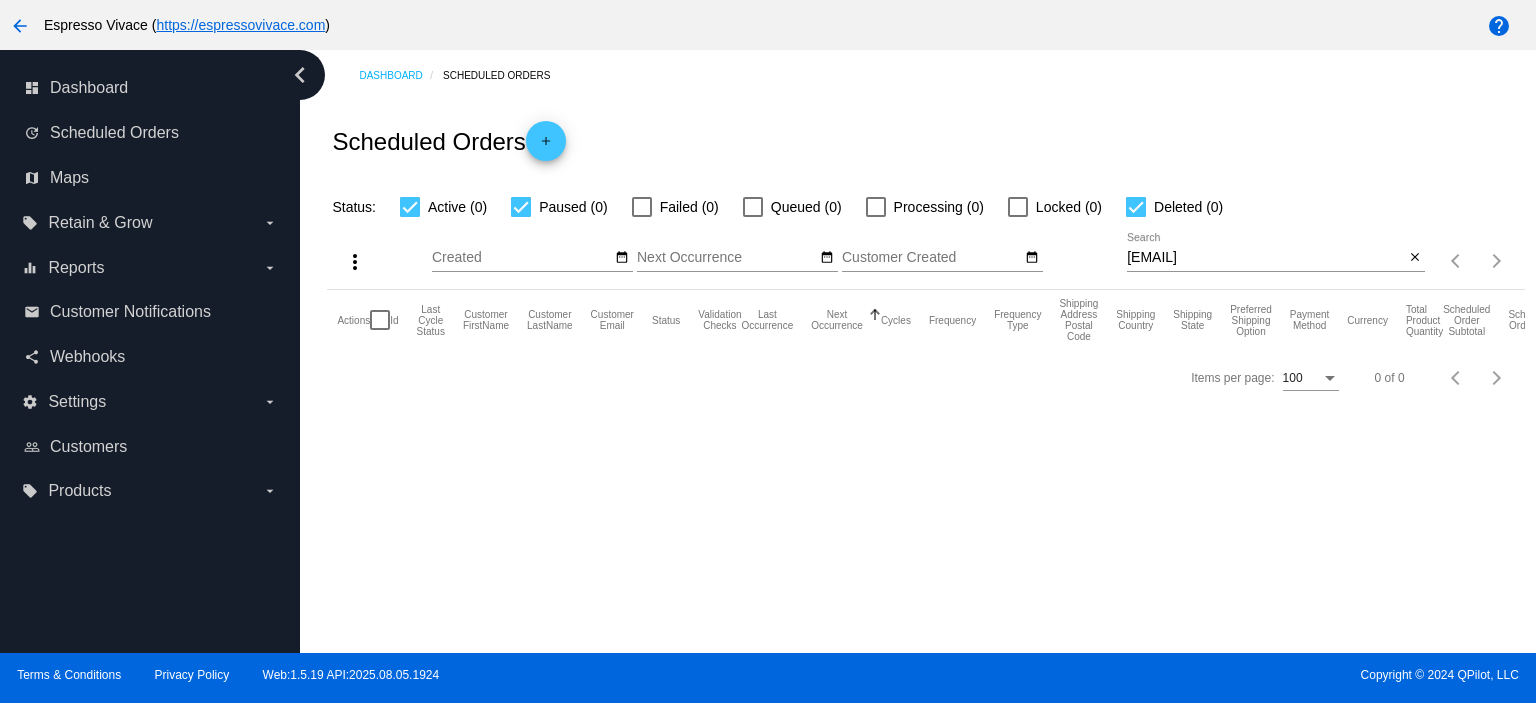 click on "Deleted (0)" at bounding box center (1162, 207) 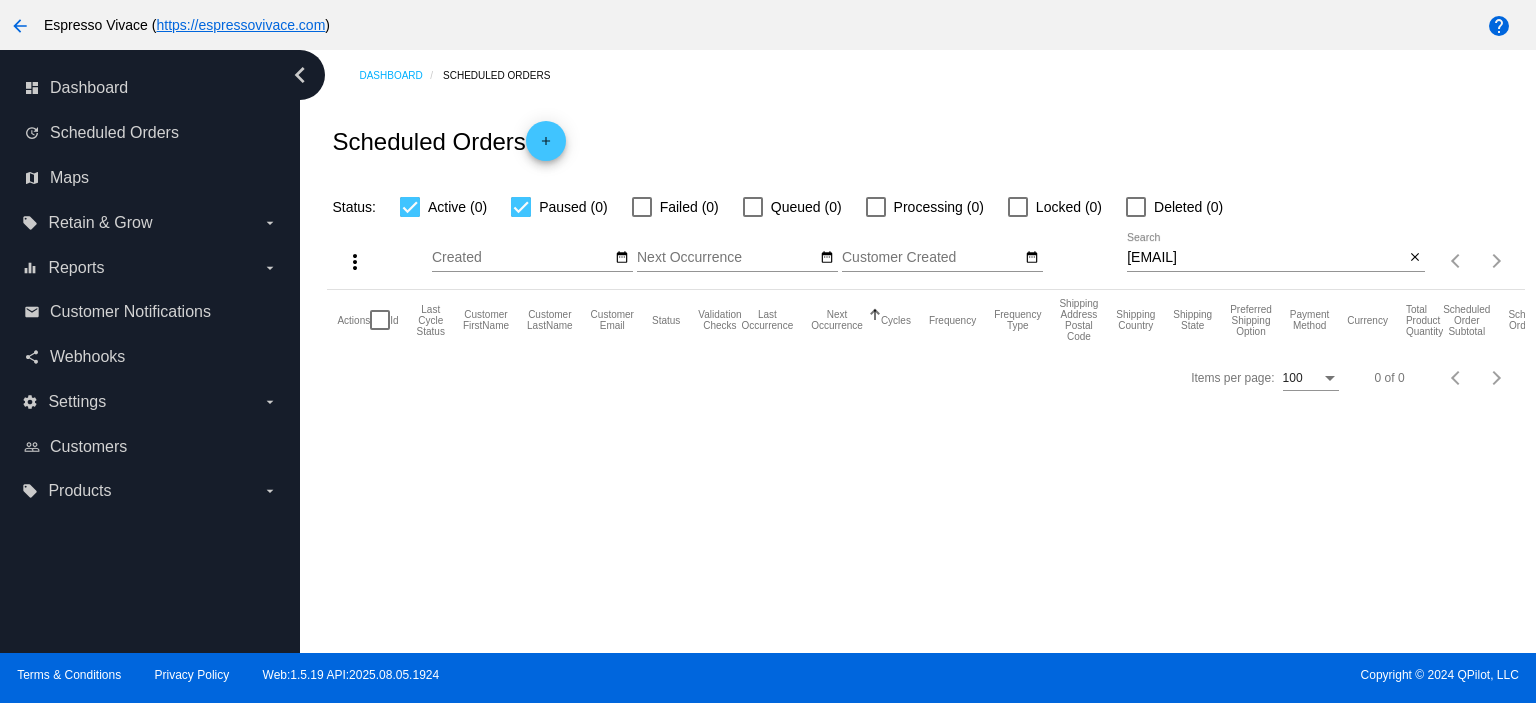 click on "Paused (0)" at bounding box center [547, 207] 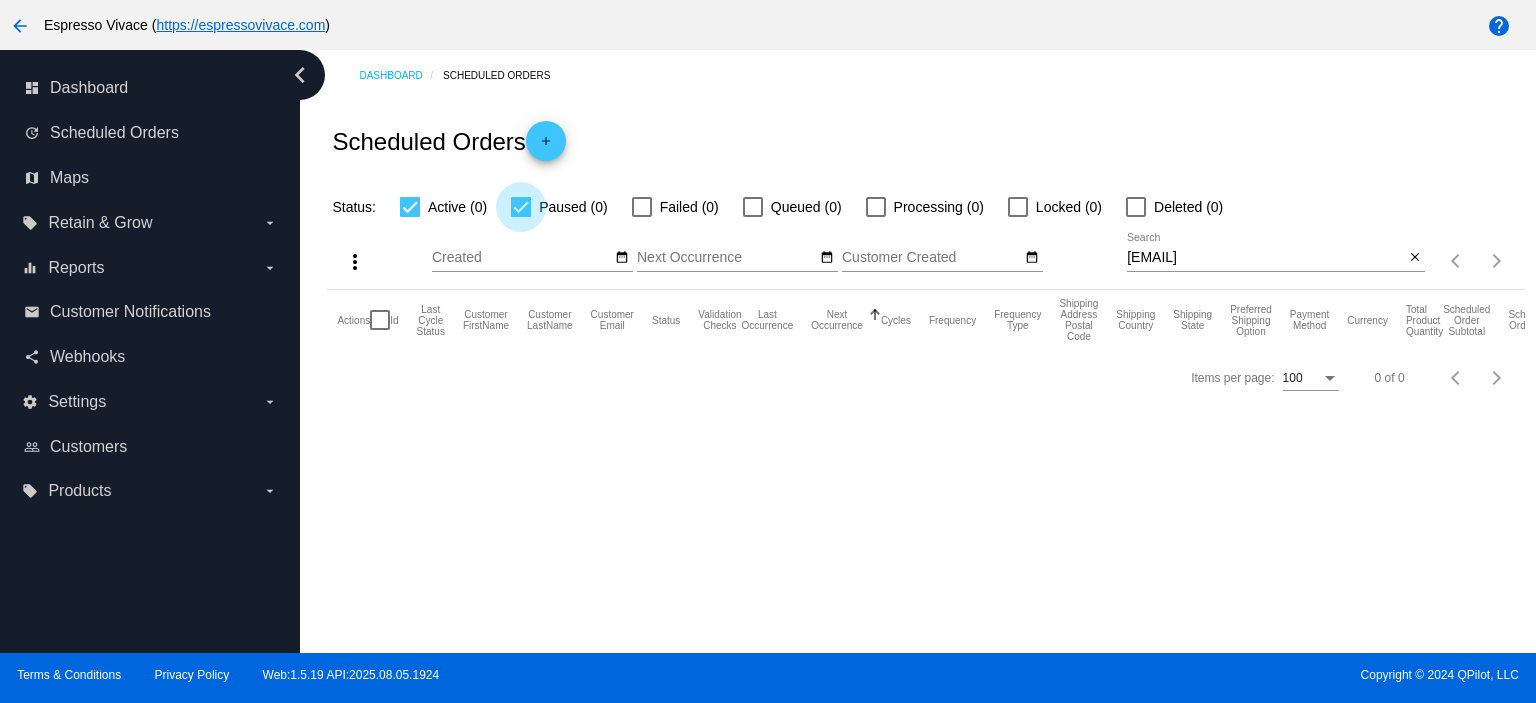click at bounding box center (521, 207) 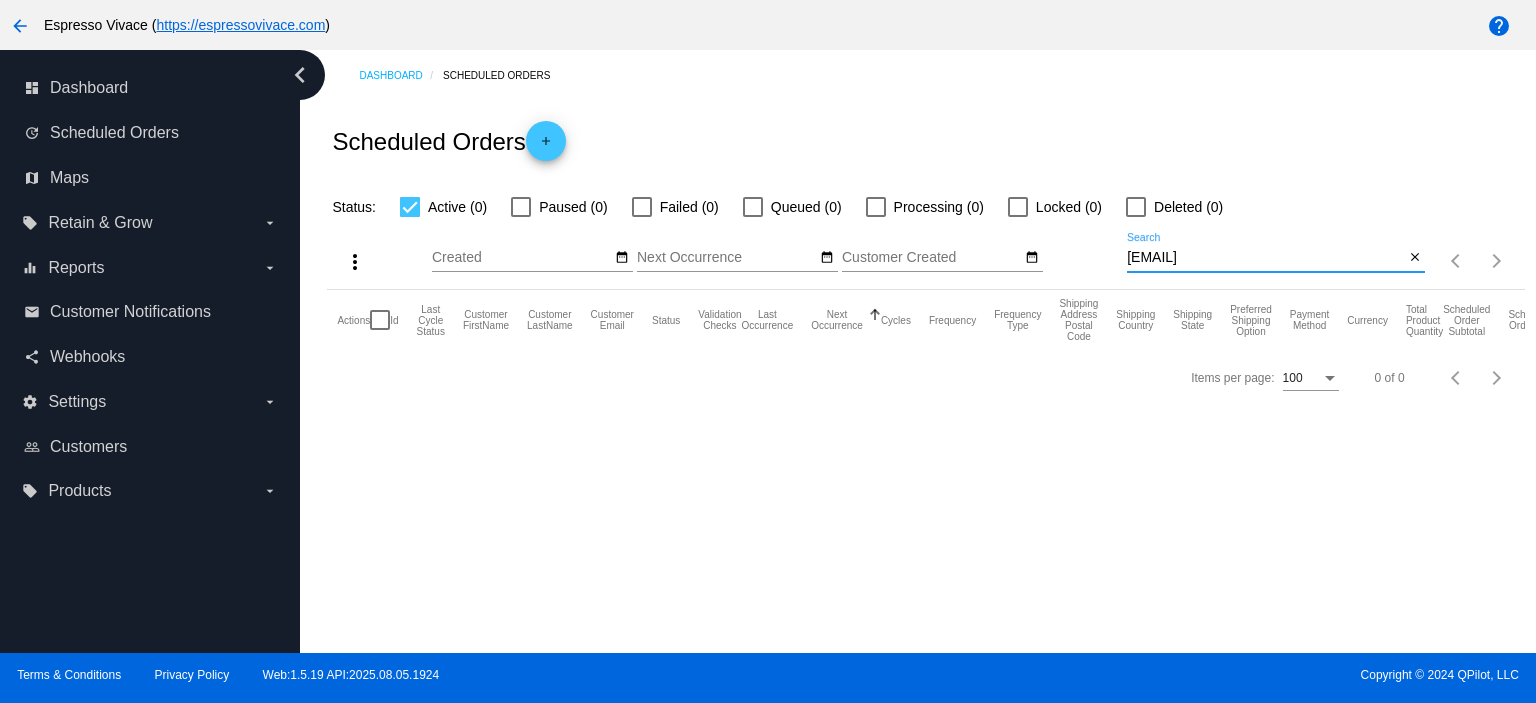 drag, startPoint x: 1244, startPoint y: 272, endPoint x: 1102, endPoint y: 257, distance: 142.79005 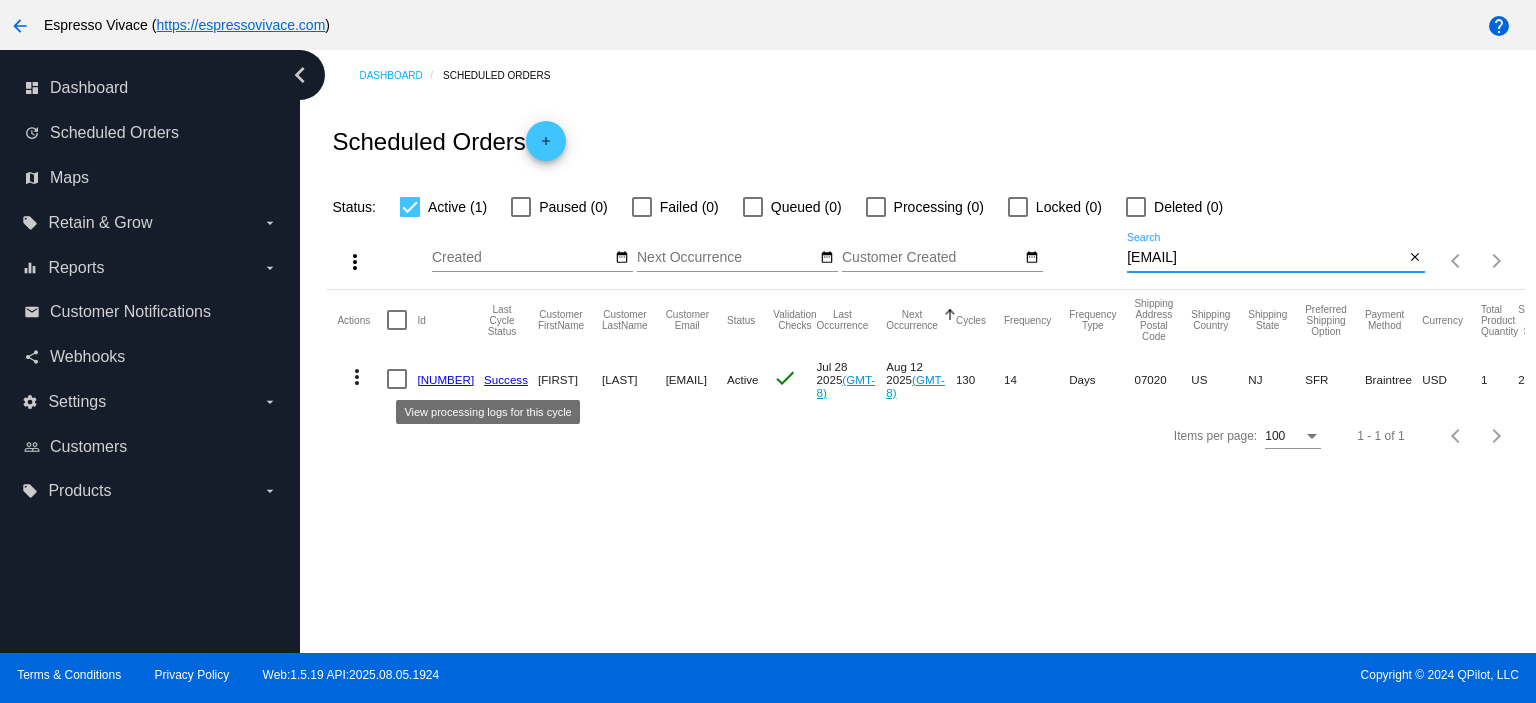 click on "[NUMBER]" 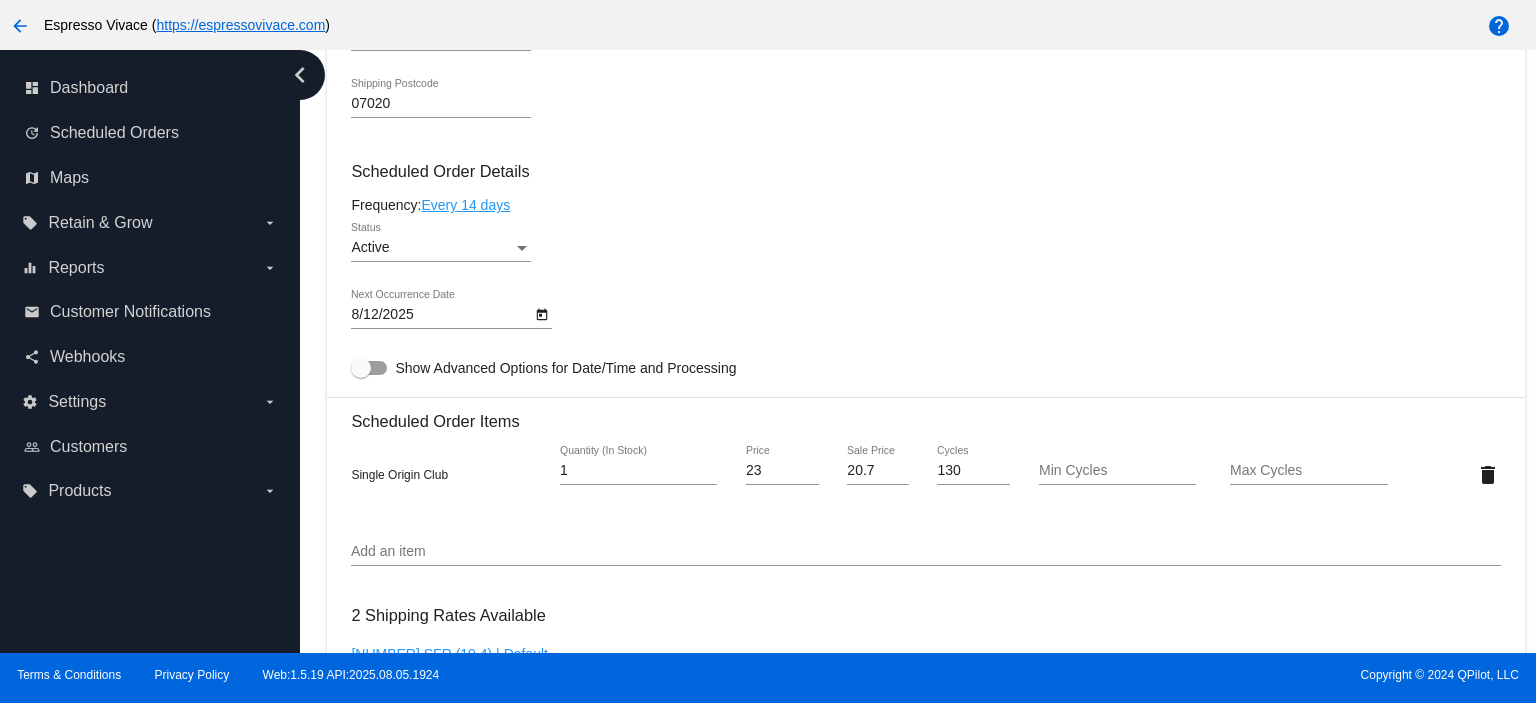 scroll, scrollTop: 1100, scrollLeft: 0, axis: vertical 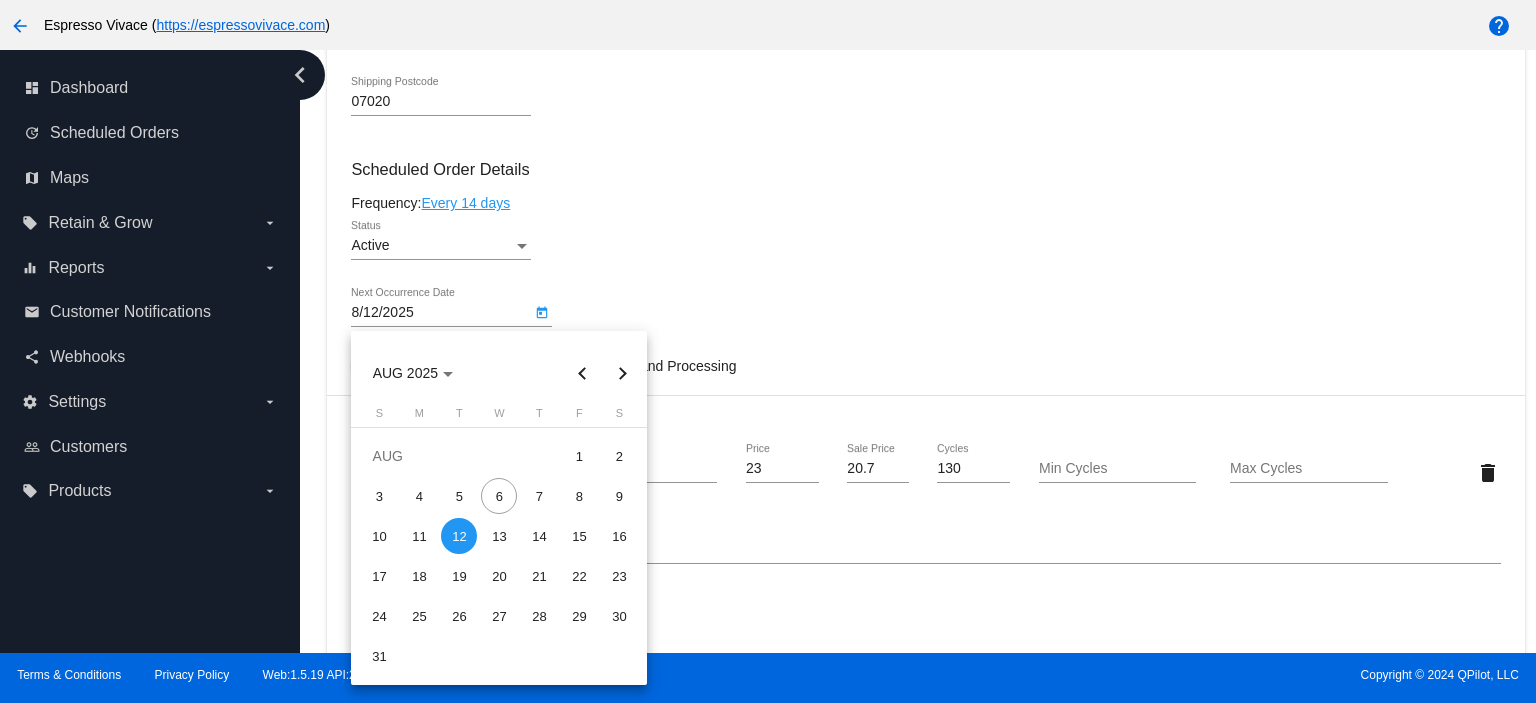 click on "arrow_back
Espresso Vivace ( https://espressovivace.com )
help
chevron_left
dashboard
Dashboard
update
Scheduled Orders
map
Maps
local_offer
Retain & Grow
arrow_drop_down
equalizer
Reports
arrow_drop_down" at bounding box center (768, 351) 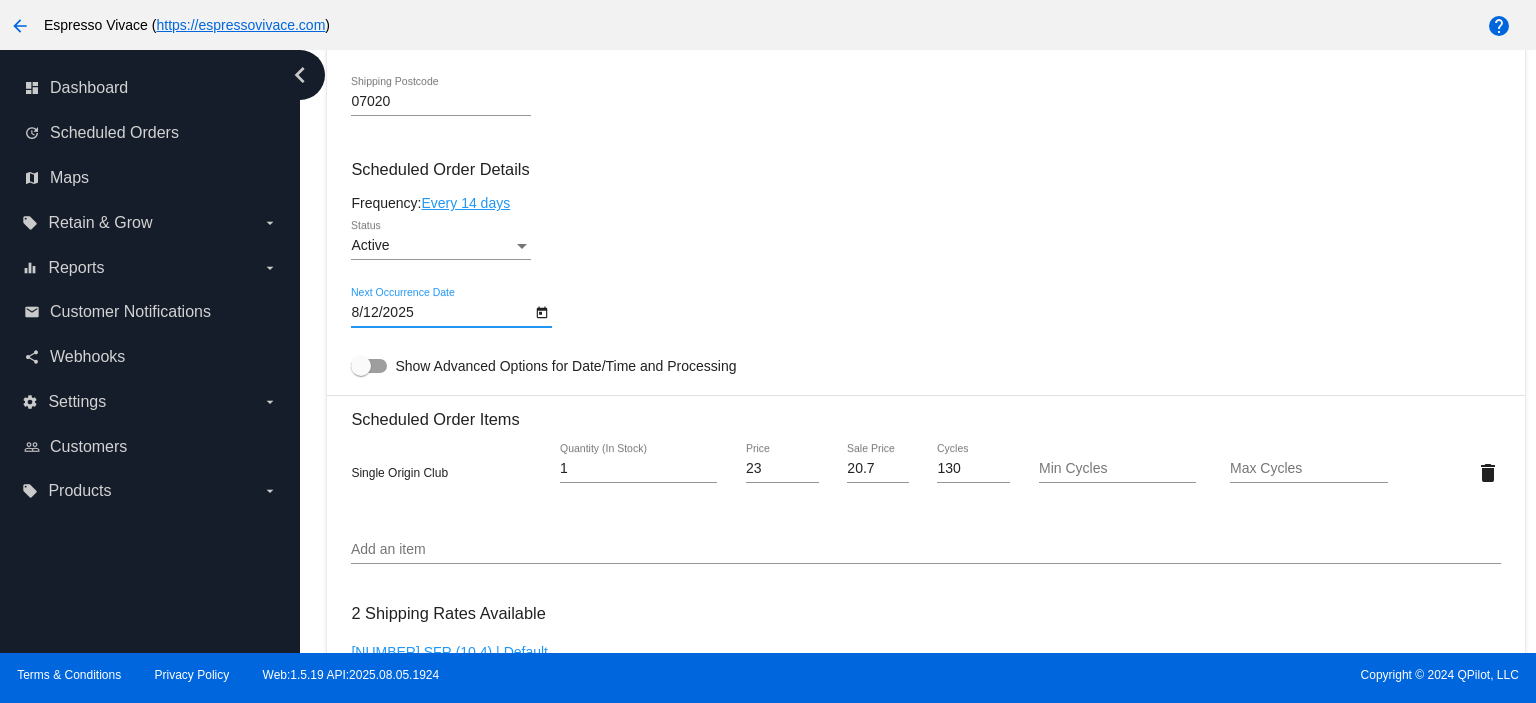click at bounding box center [369, 366] 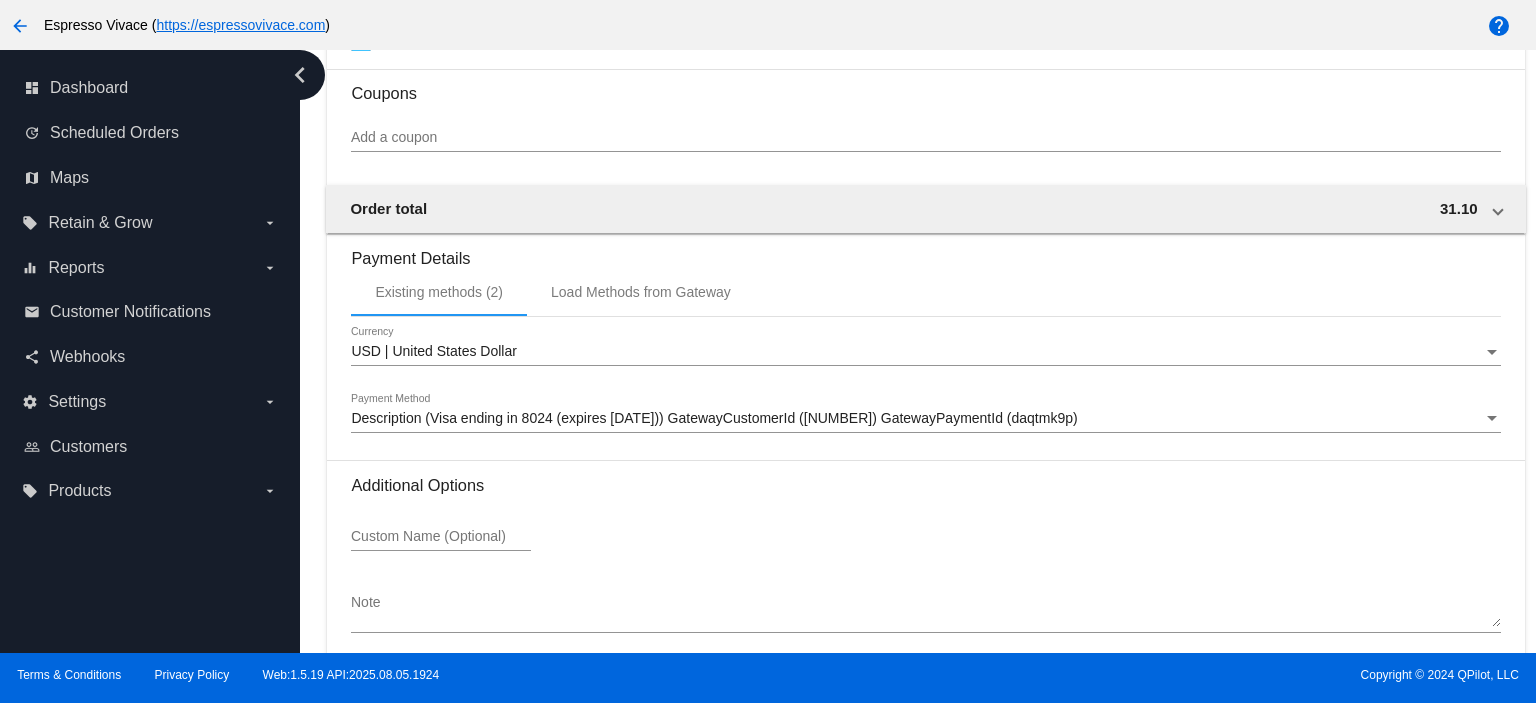 scroll, scrollTop: 2330, scrollLeft: 0, axis: vertical 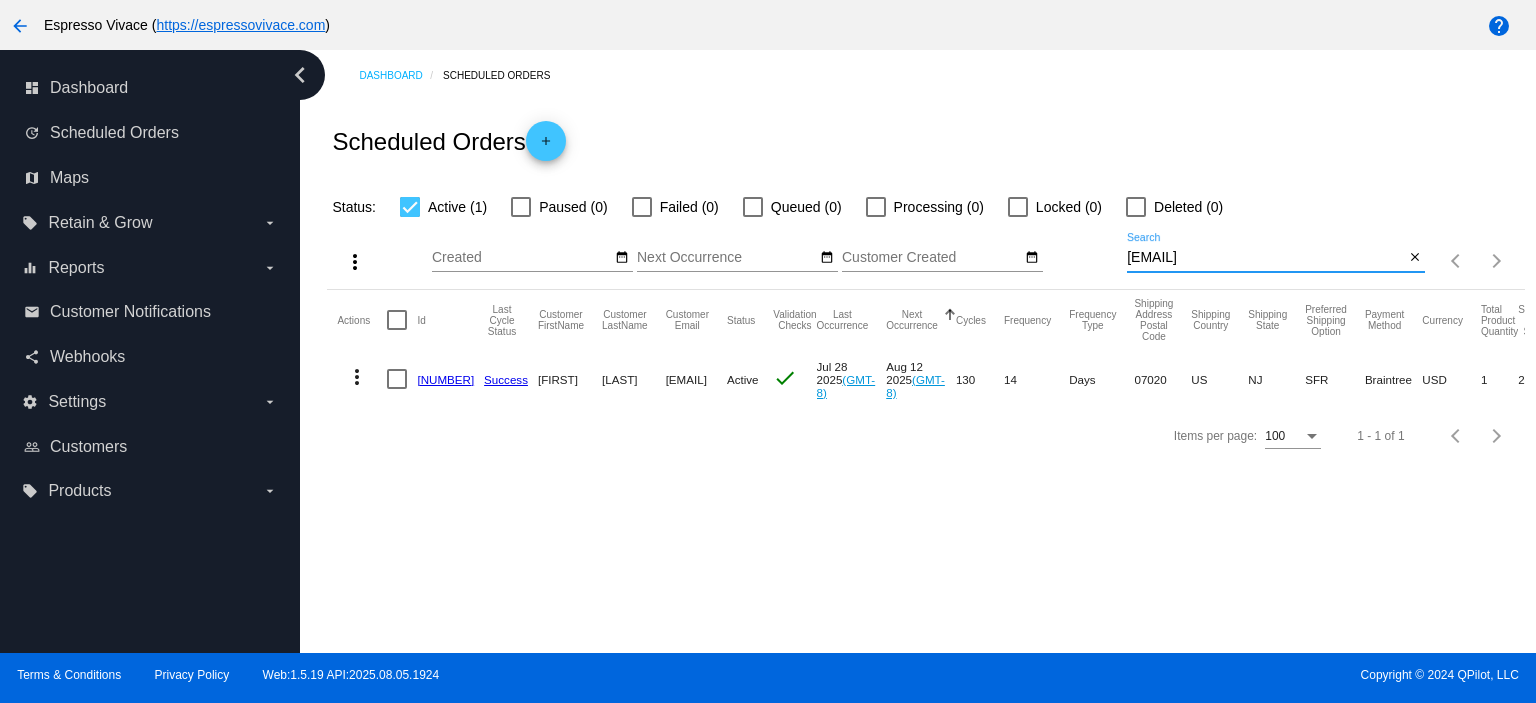 drag, startPoint x: 1339, startPoint y: 264, endPoint x: 1010, endPoint y: 249, distance: 329.34177 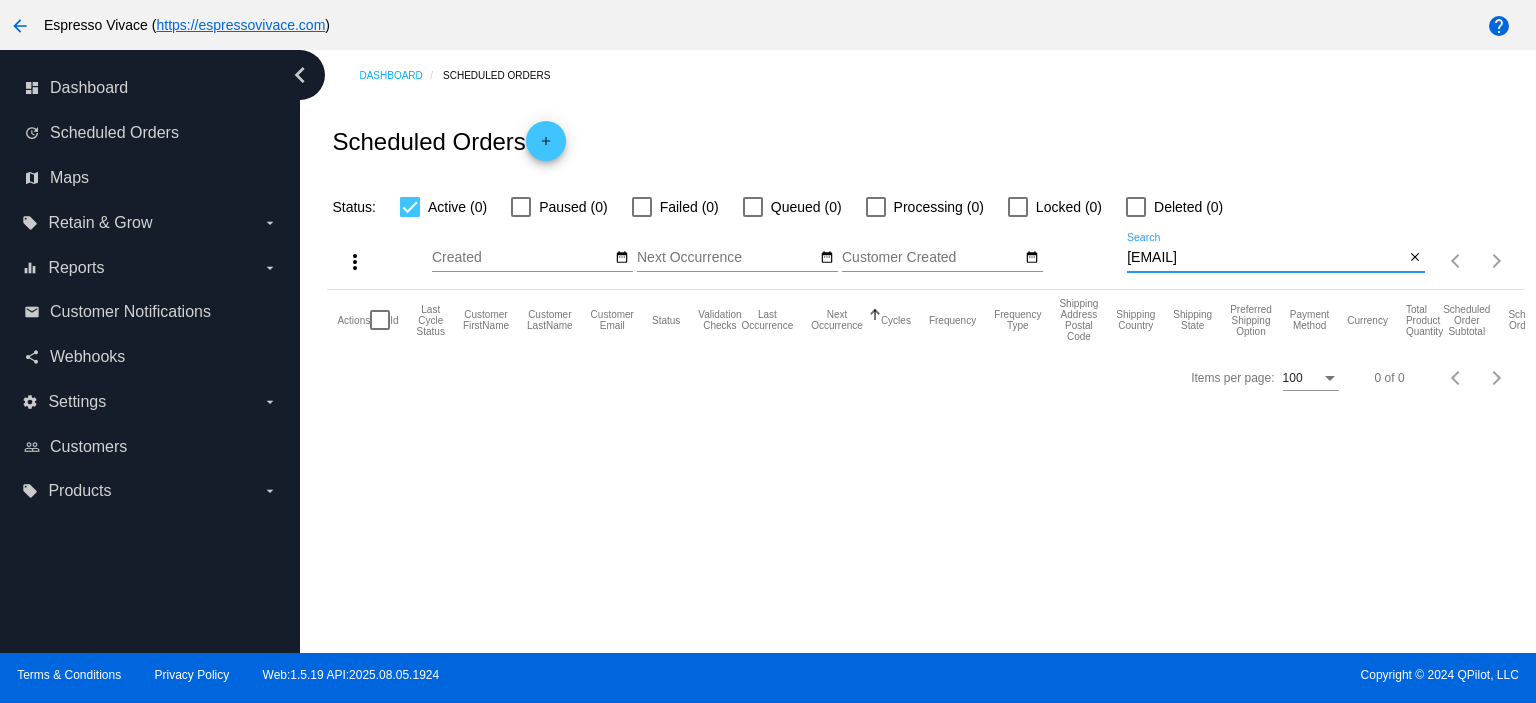 click on "[EMAIL]" at bounding box center [1265, 258] 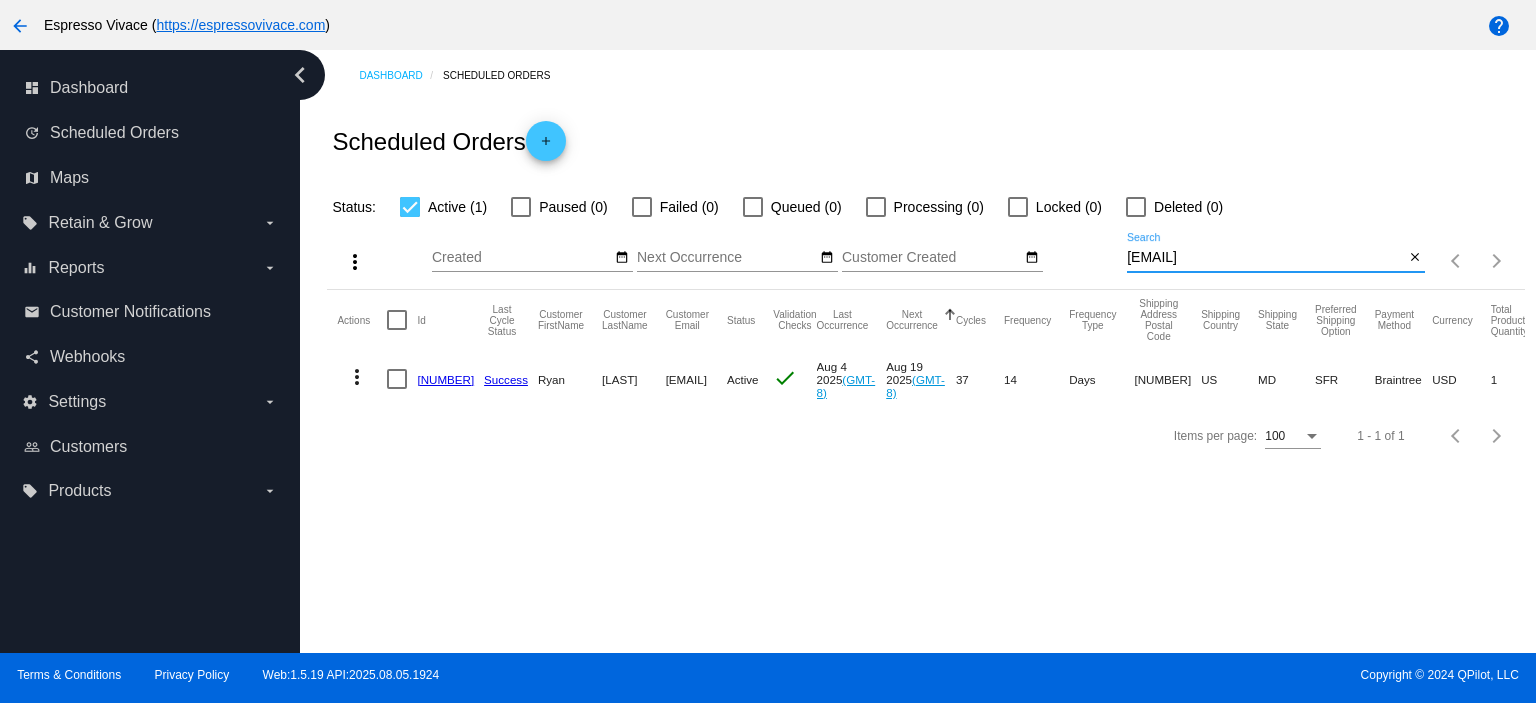 type on "[EMAIL]" 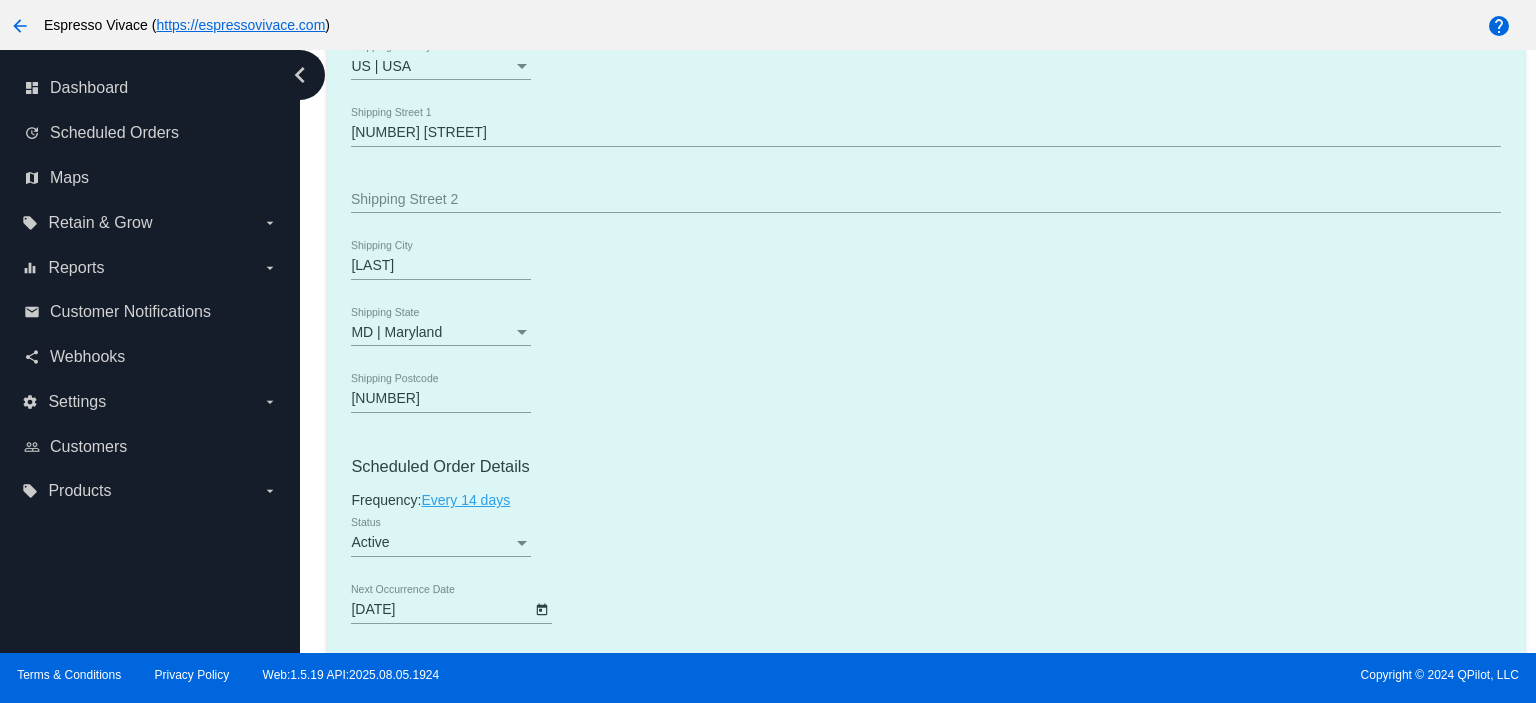 scroll, scrollTop: 1000, scrollLeft: 0, axis: vertical 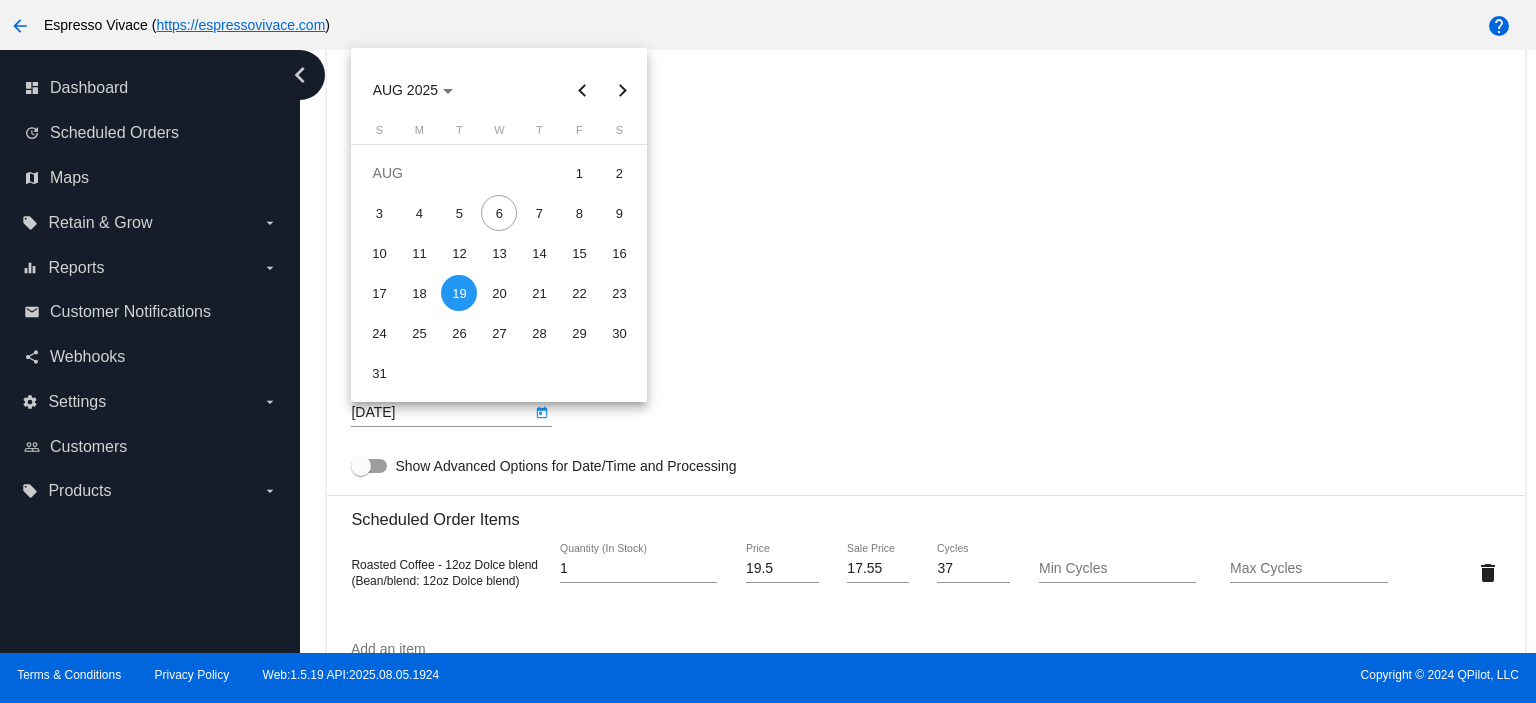 click on "arrow_back
Espresso Vivace ( https://espressovivace.com )
help
chevron_left
dashboard
Dashboard
update
Scheduled Orders
map
Maps
local_offer
Retain & Grow
arrow_drop_down
equalizer
Reports
arrow_drop_down" at bounding box center (768, 351) 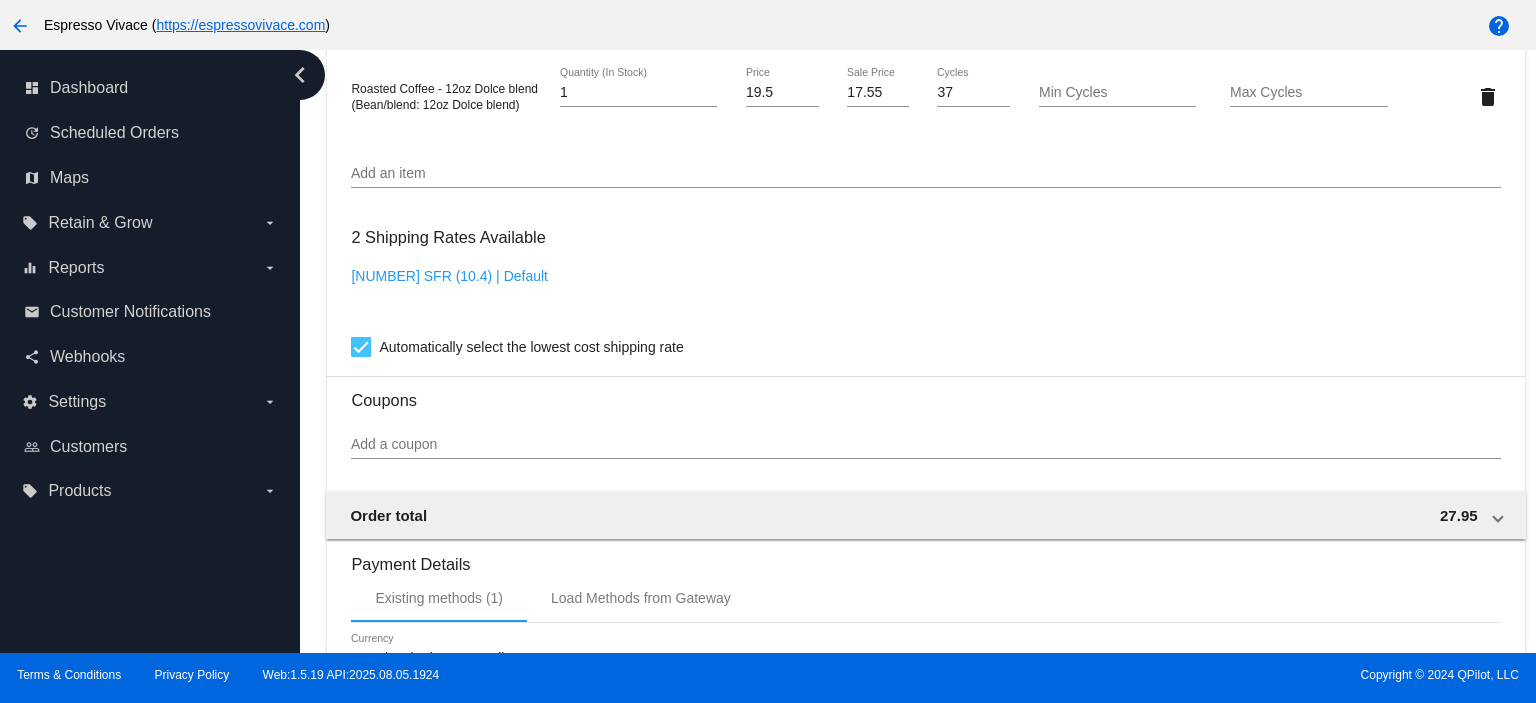 scroll, scrollTop: 1877, scrollLeft: 0, axis: vertical 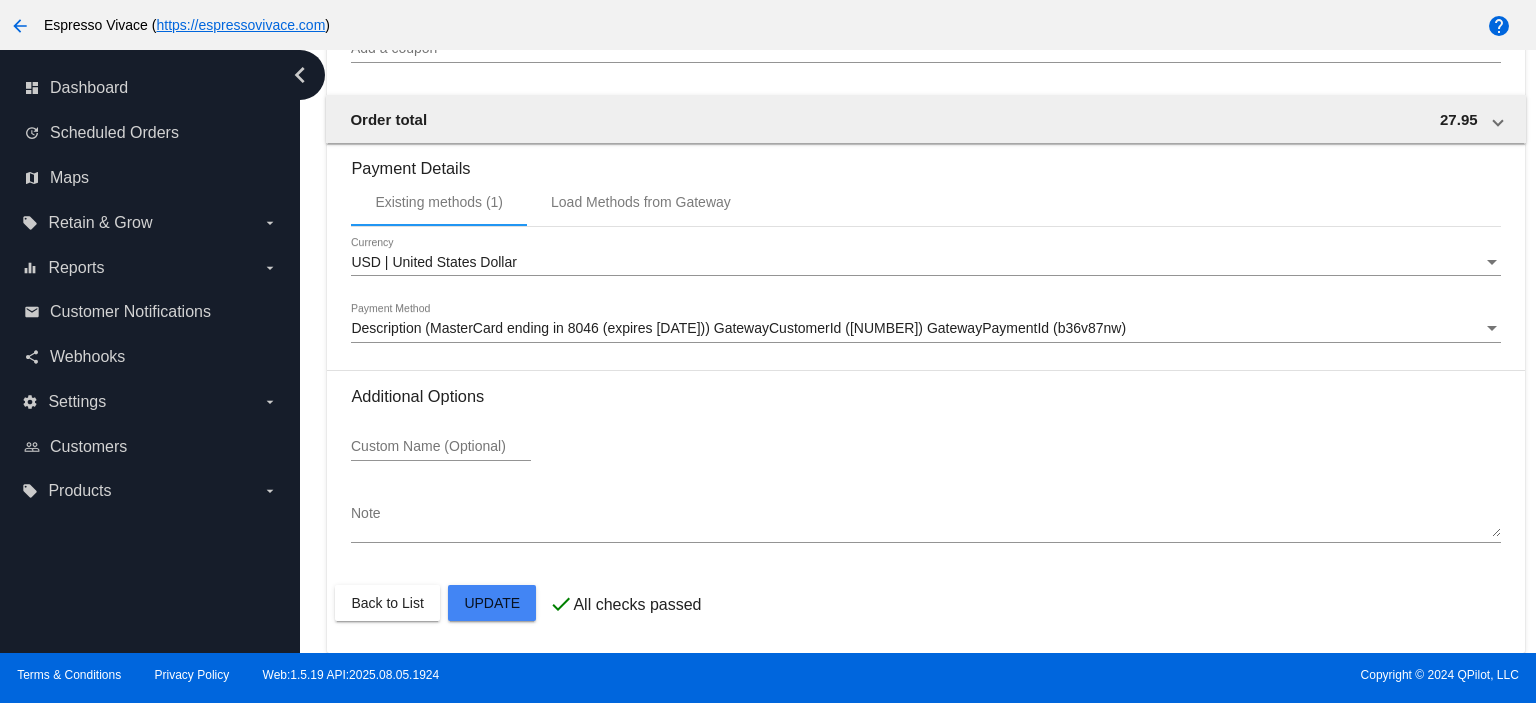 drag, startPoint x: 395, startPoint y: 584, endPoint x: 396, endPoint y: 600, distance: 16.03122 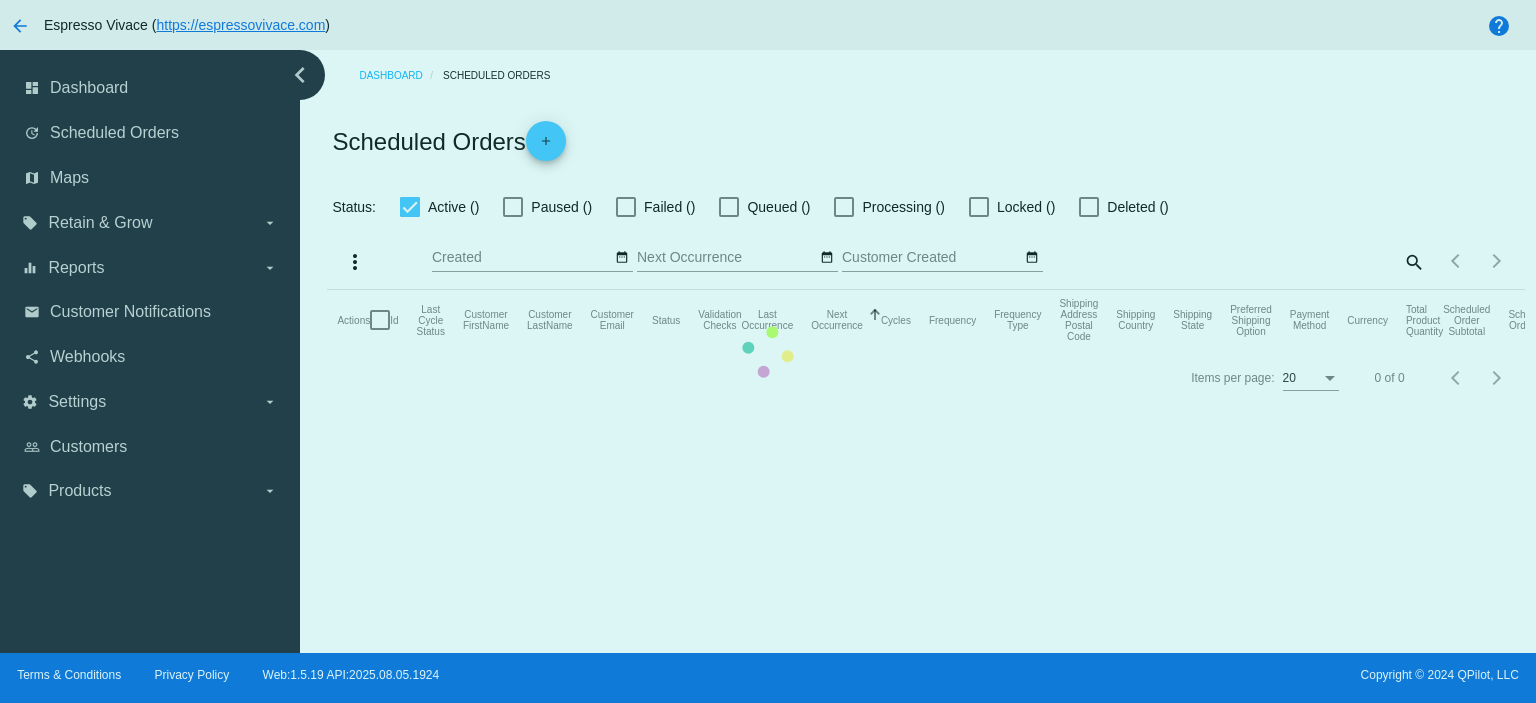 scroll, scrollTop: 0, scrollLeft: 0, axis: both 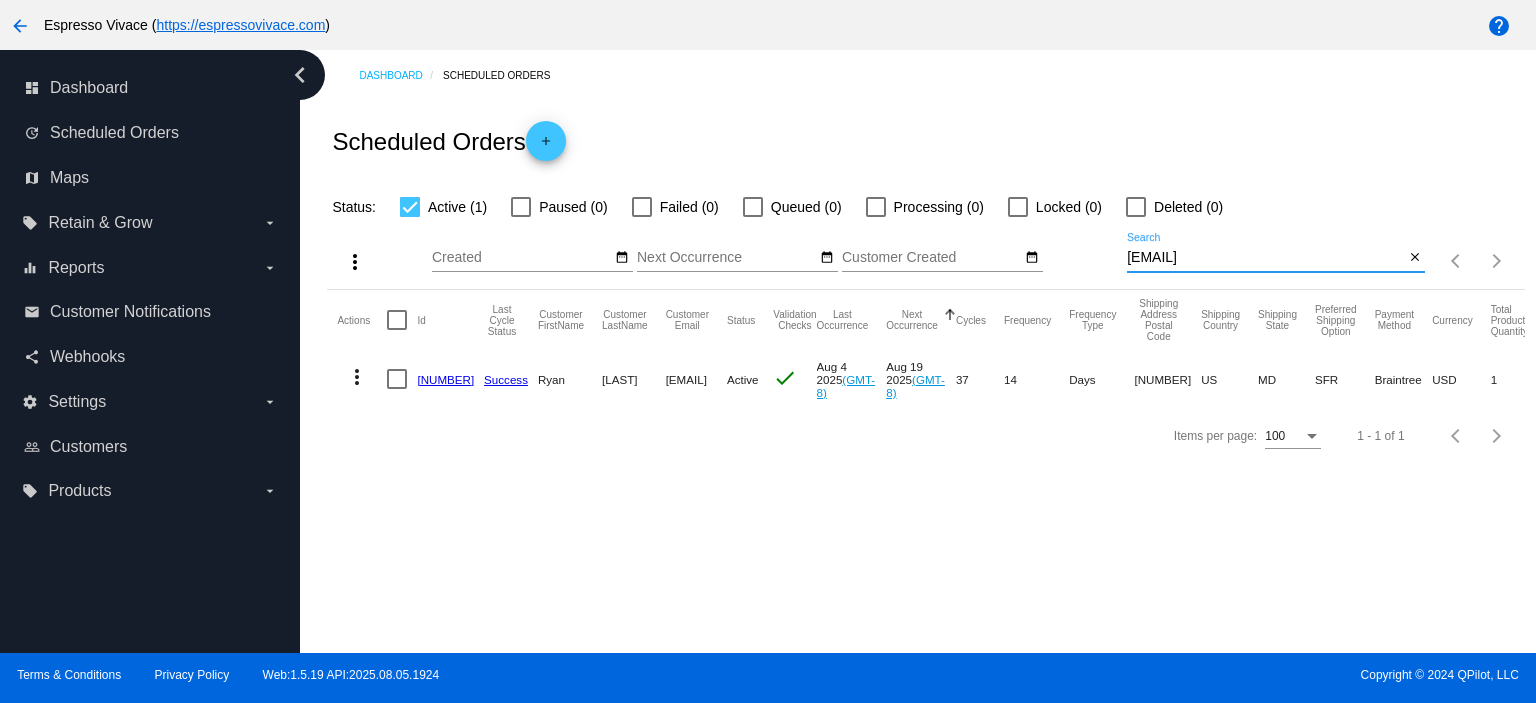 drag, startPoint x: 1311, startPoint y: 252, endPoint x: 1079, endPoint y: 240, distance: 232.31013 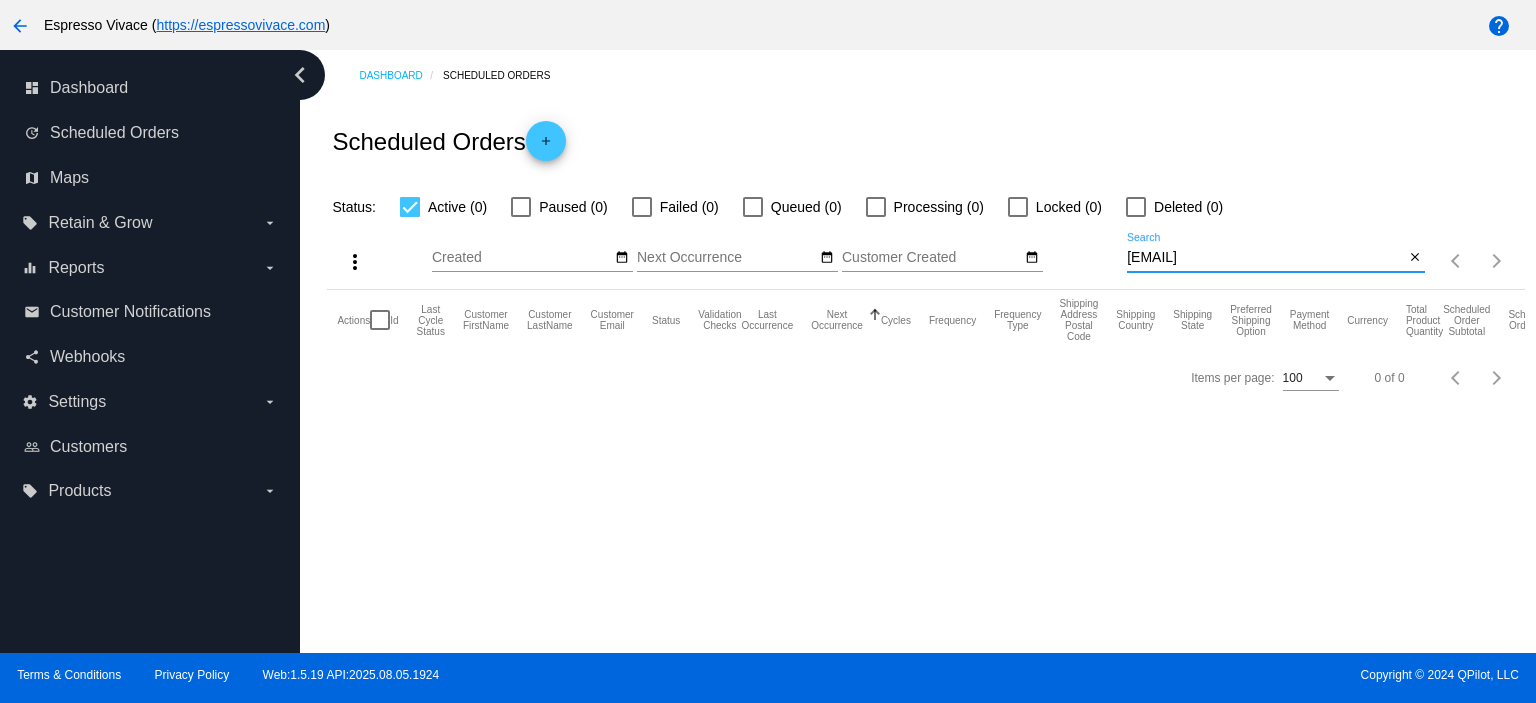 click on "[EMAIL]" at bounding box center (1265, 258) 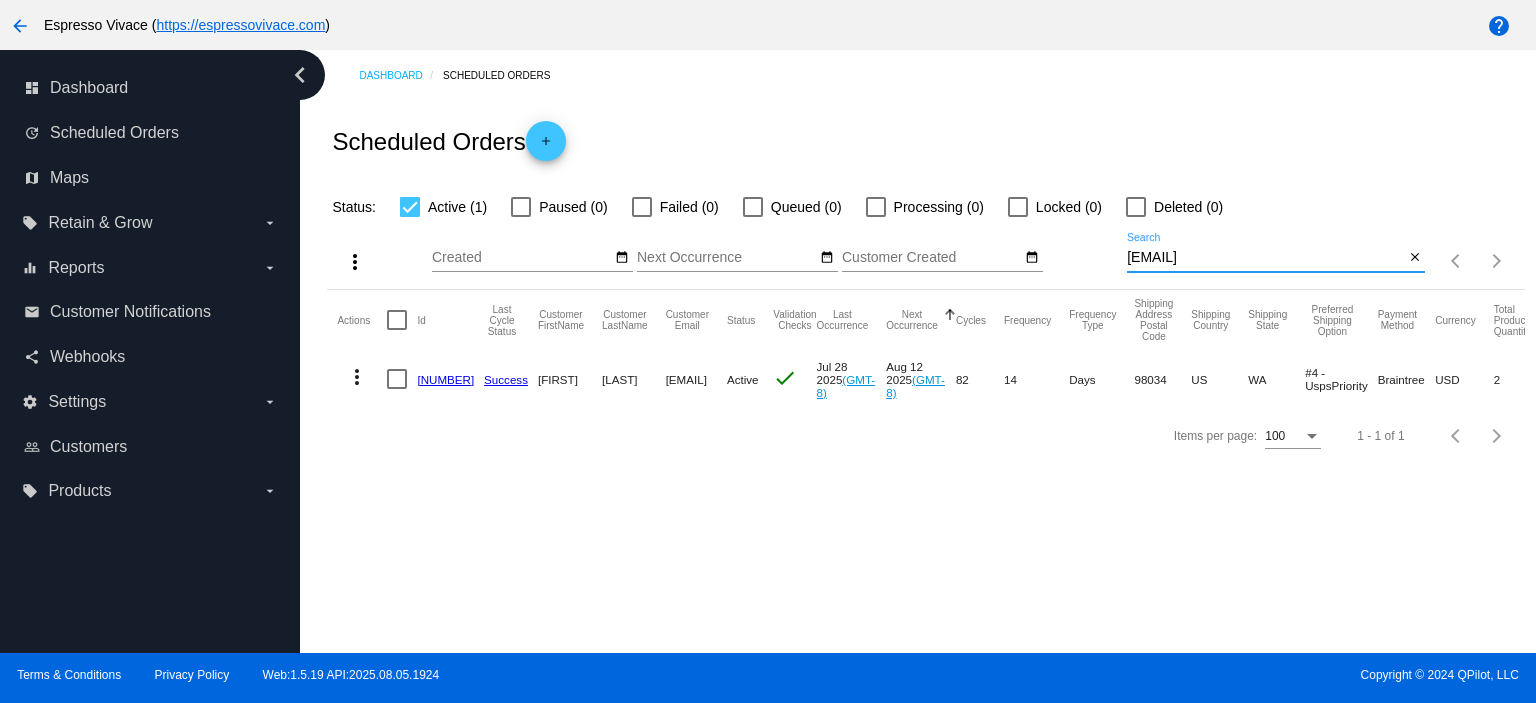 drag, startPoint x: 1318, startPoint y: 259, endPoint x: 980, endPoint y: 216, distance: 340.72424 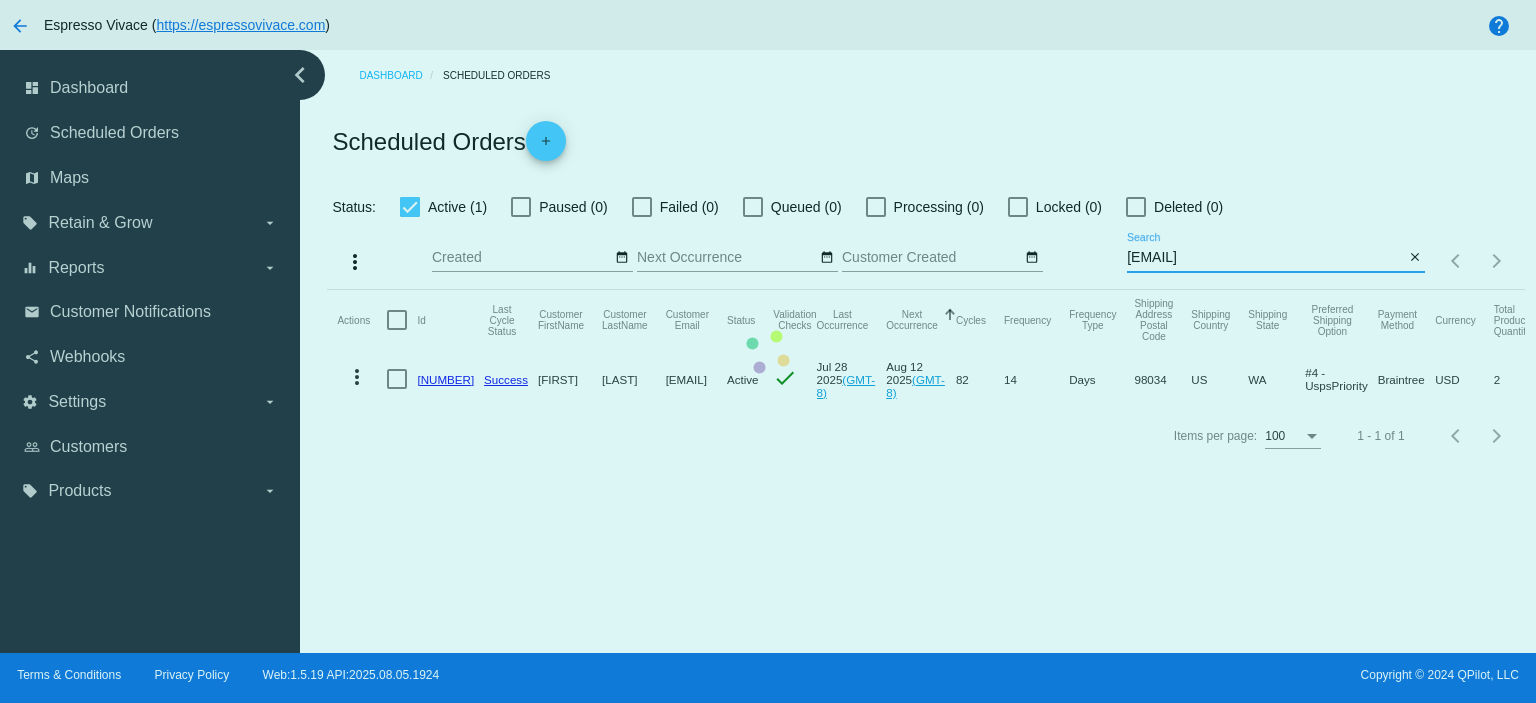 click on "Actions
Id   Last Cycle Status   Customer FirstName   Customer LastName   Customer Email   Status   Validation Checks   Last Occurrence   Next Occurrence   Sorted by NextOccurrenceUtc ascending  Cycles   Frequency   Frequency Type   Shipping Address Postal Code
Shipping Country
Shipping State
Preferred Shipping Option
Payment Method   Currency   Total Product Quantity   Scheduled Order Subtotal
Scheduled Order LTV
more_vert
124365
Success
Roman
Pamucci
[EMAIL]
Active
check
Jul 28 2025
(GMT-8)
Aug 12 2025
(GMT-8)
82  14  Days  98034  US  WA  #4 - UspsPriority  Braintree  USD  2  35.10  3,699.42" 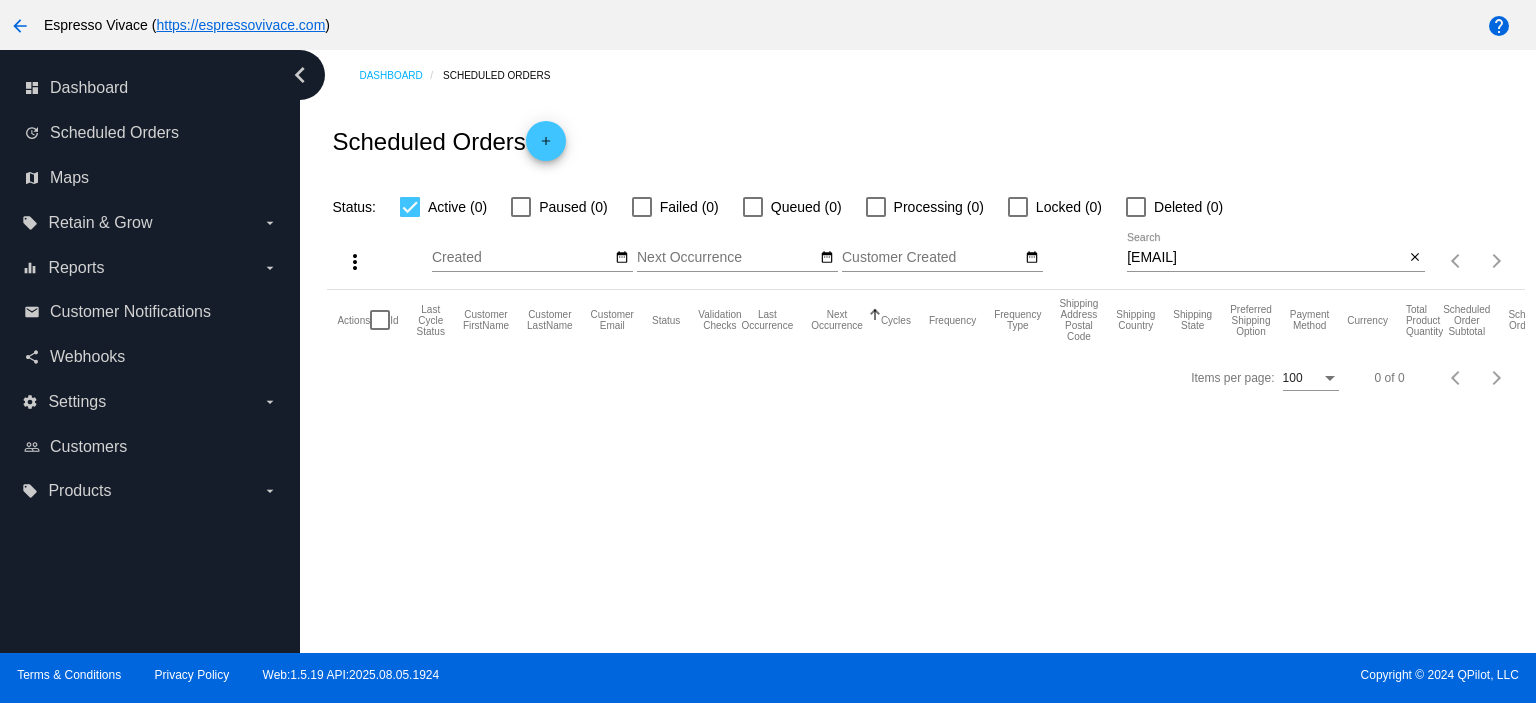 click on "[EMAIL]" at bounding box center [1265, 258] 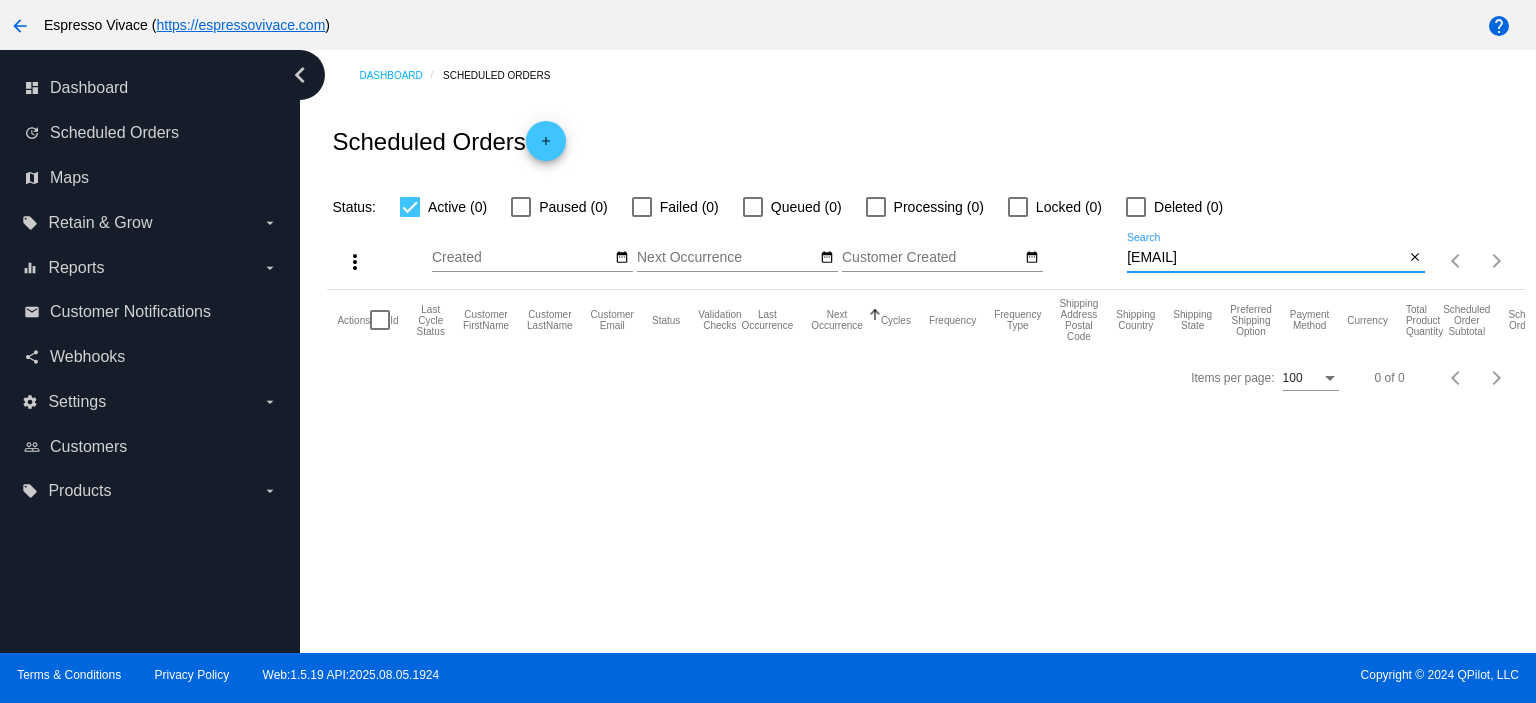 click on "[EMAIL]" at bounding box center [1265, 258] 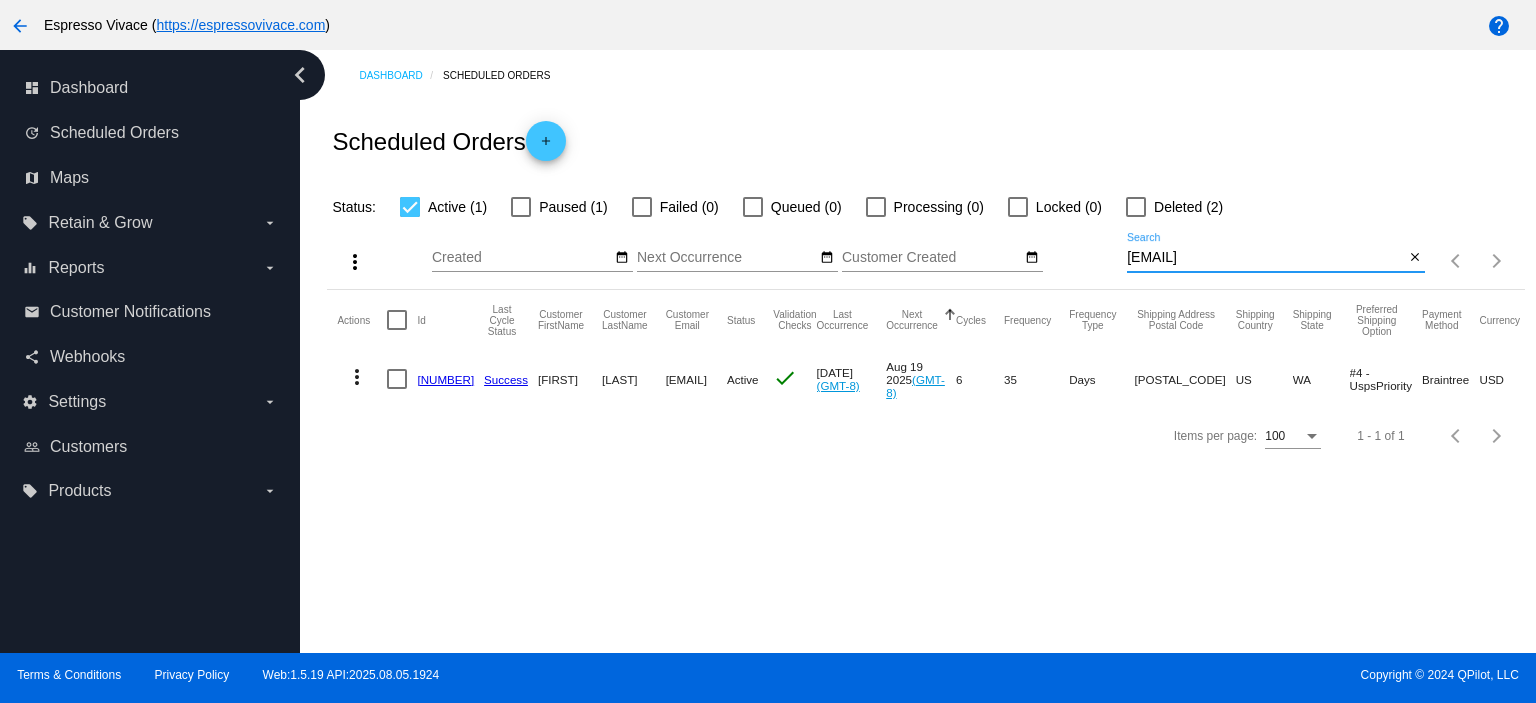 type on "[EMAIL]" 